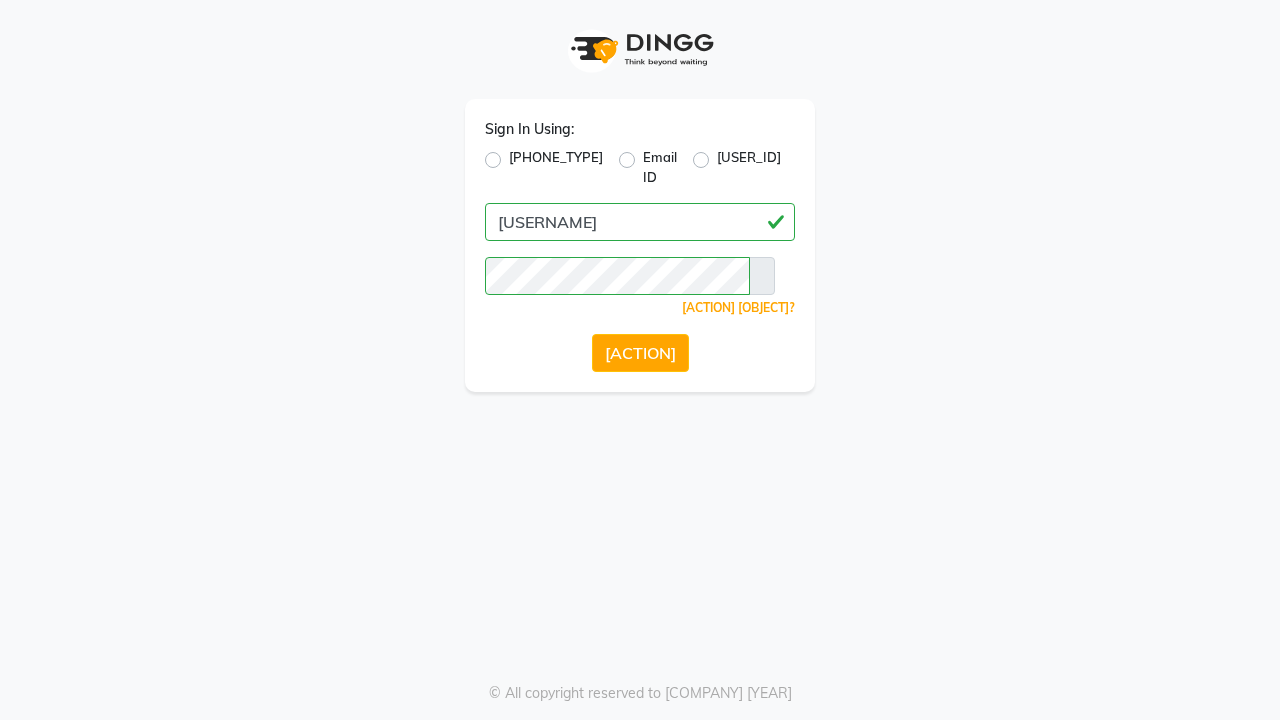 scroll, scrollTop: 0, scrollLeft: 0, axis: both 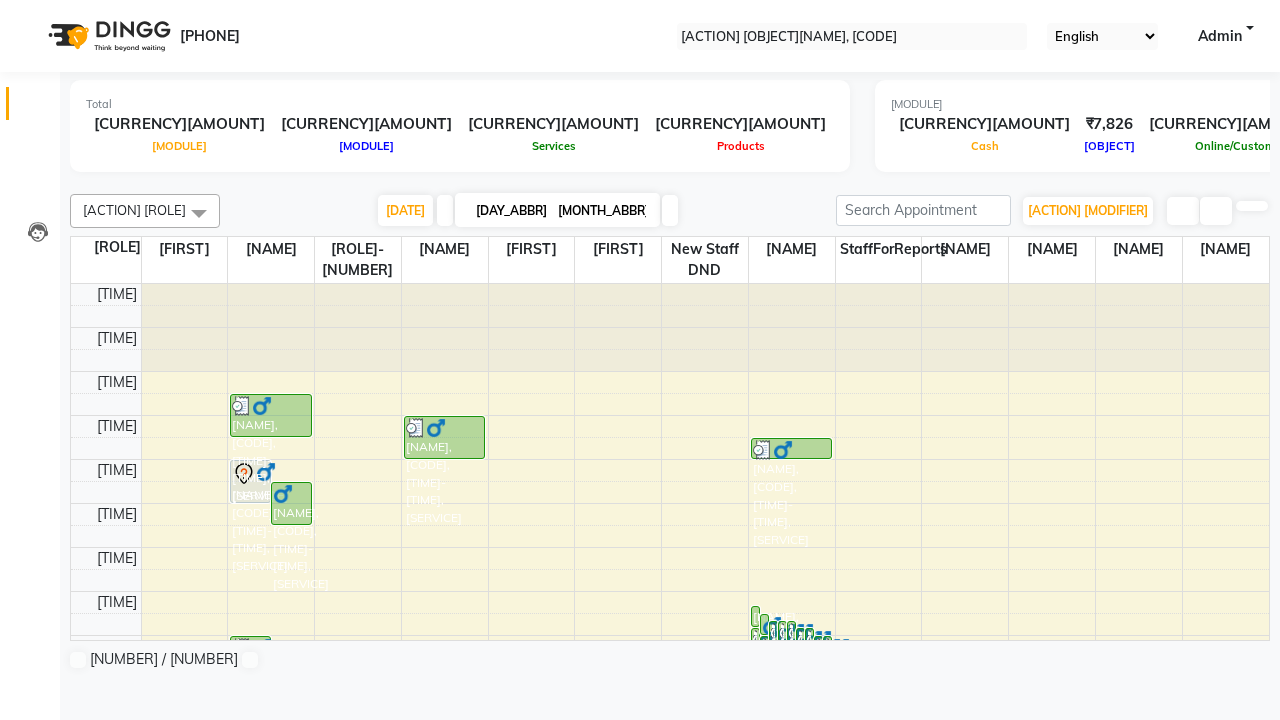 click at bounding box center (31, 8) 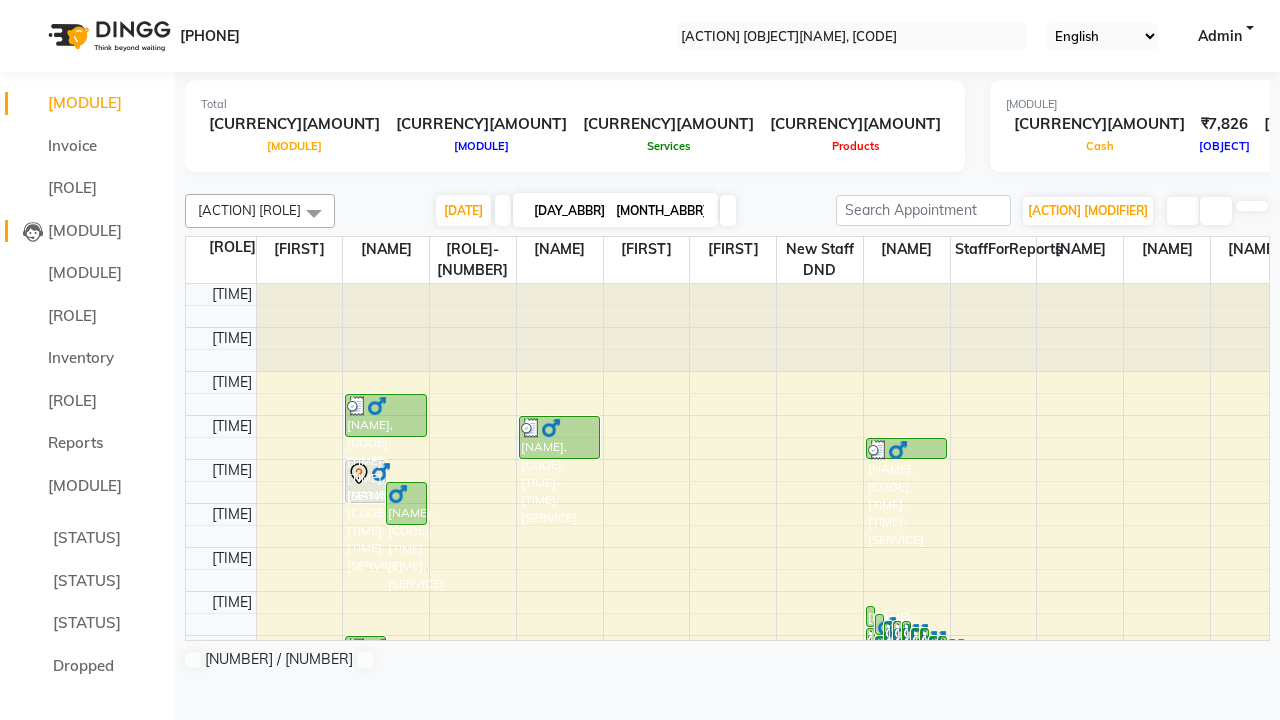 click on "[MODULE]" at bounding box center [85, 230] 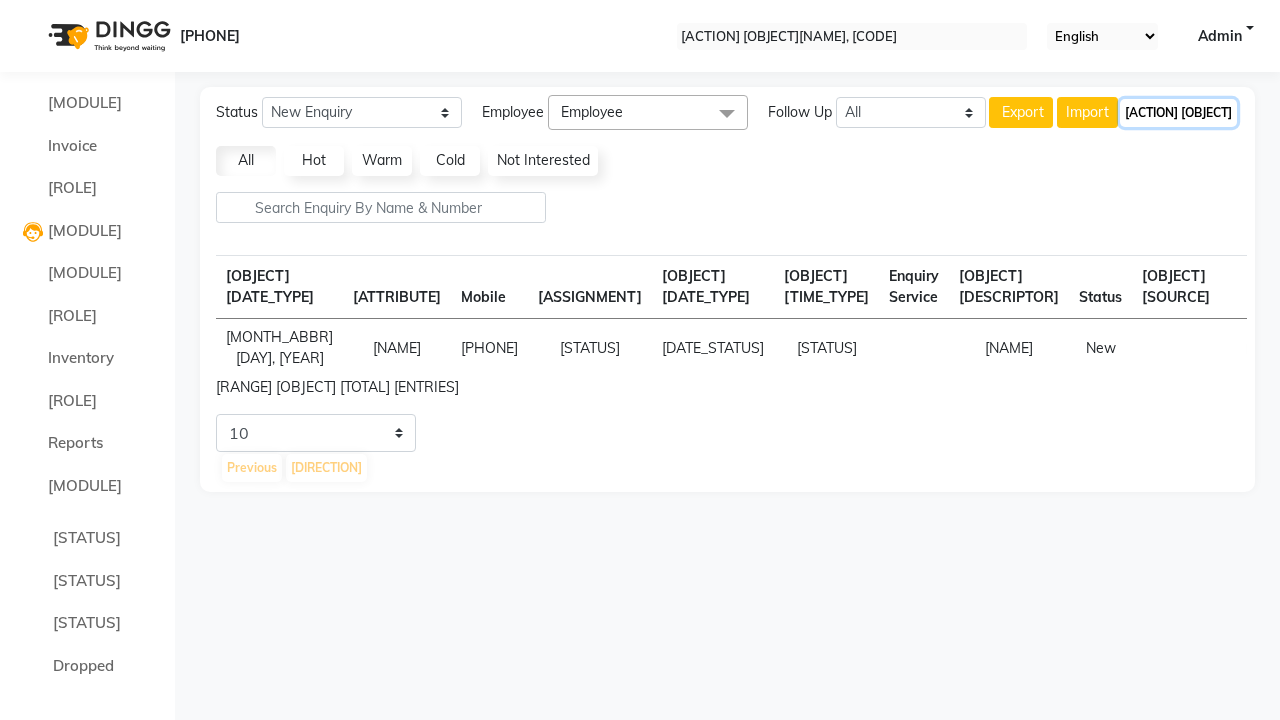 click on "[ACTION] [OBJECT]" at bounding box center (1178, 113) 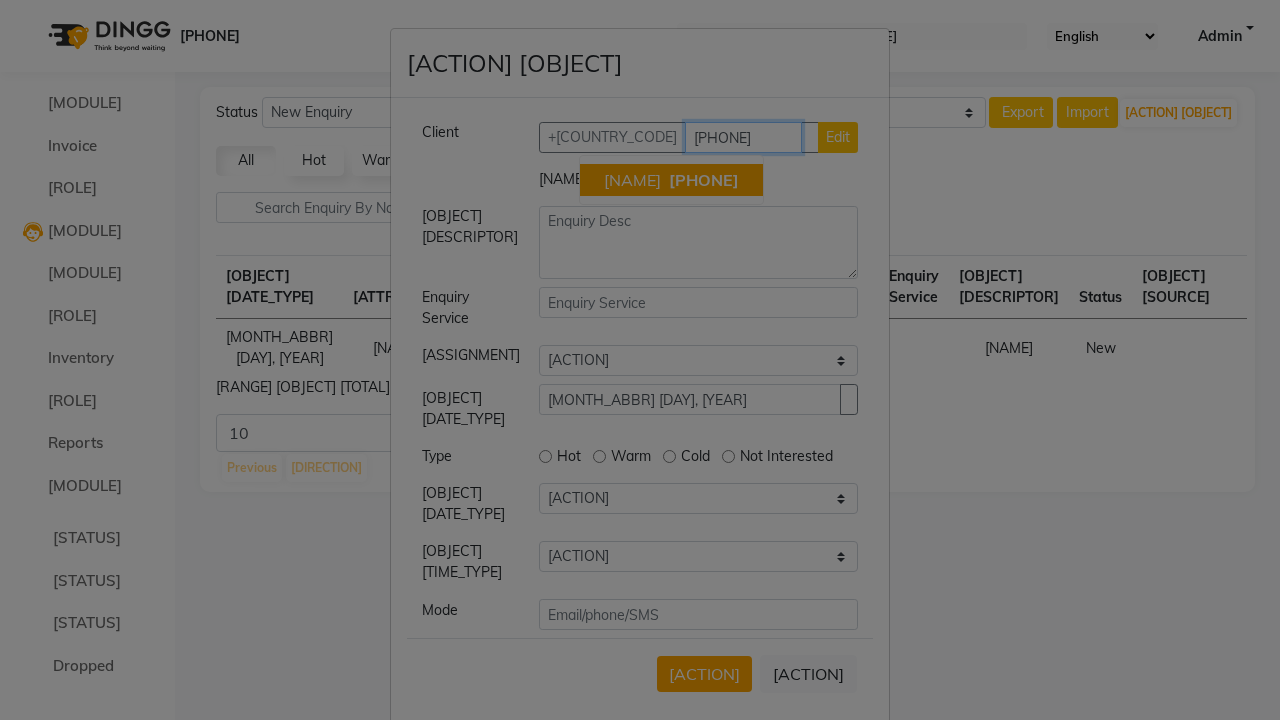 click on "[NAME]" at bounding box center [632, 180] 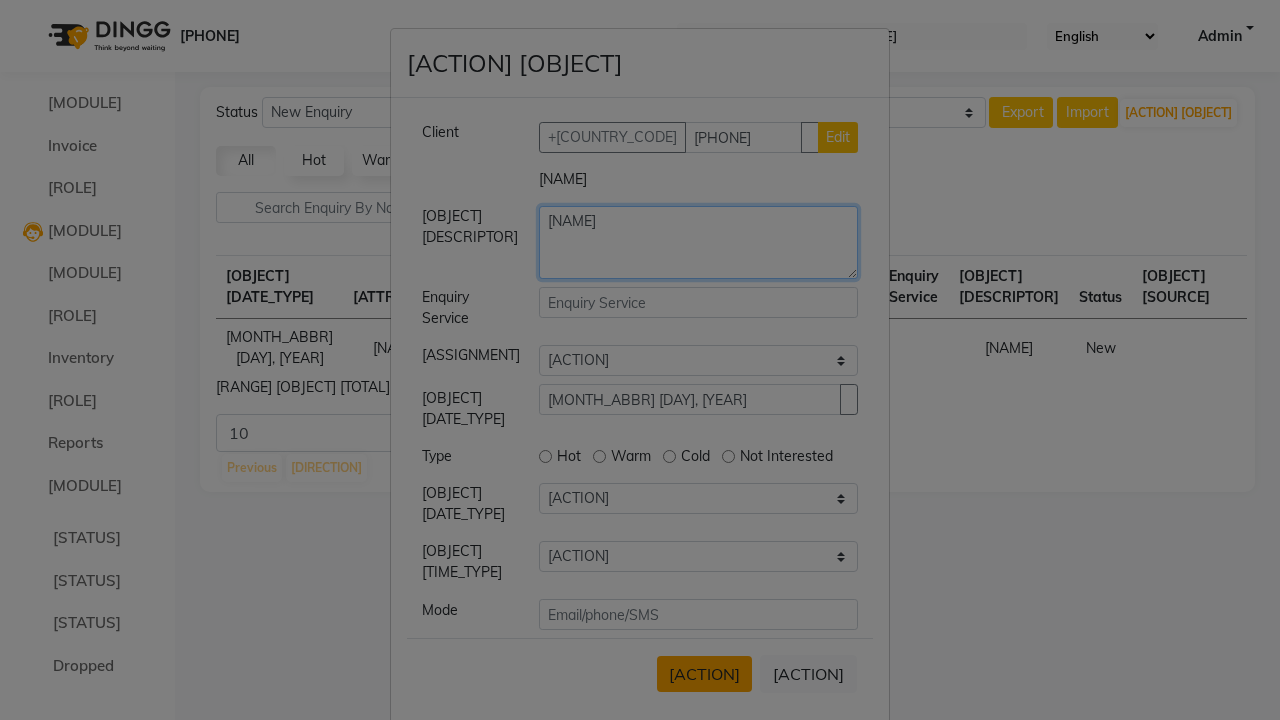 type on "[NAME]" 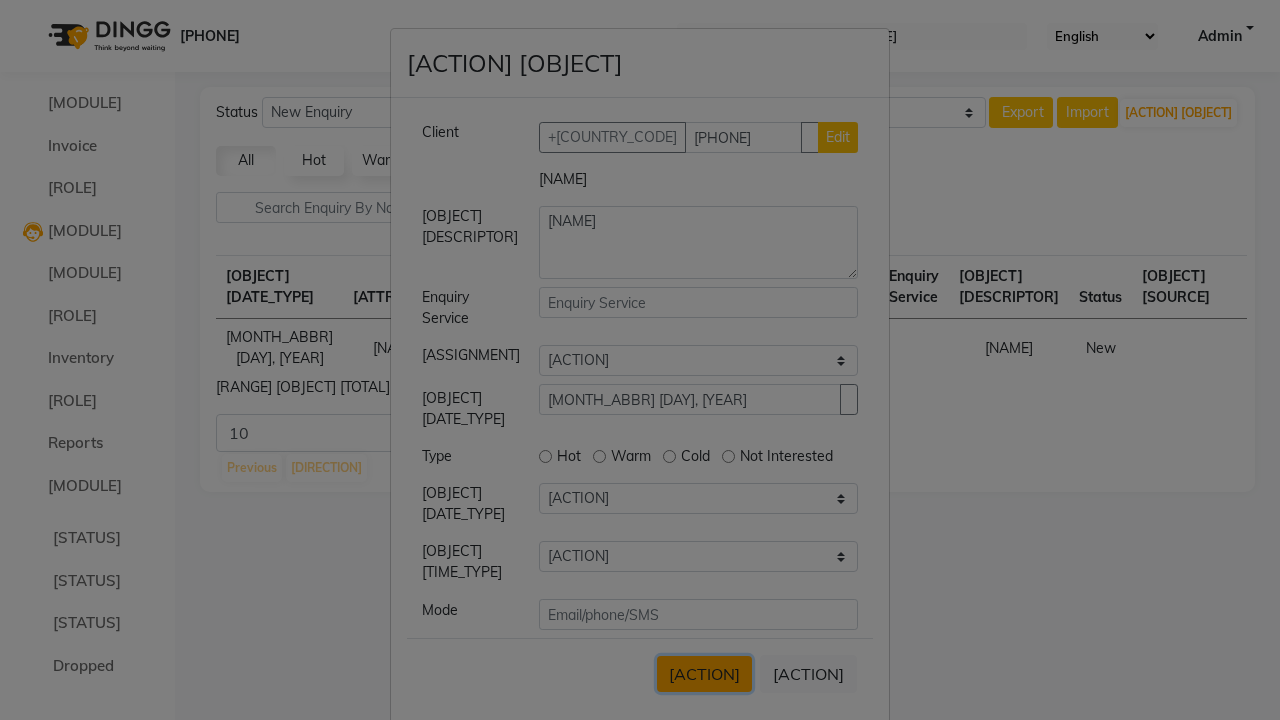 click on "[ACTION]" at bounding box center [704, 674] 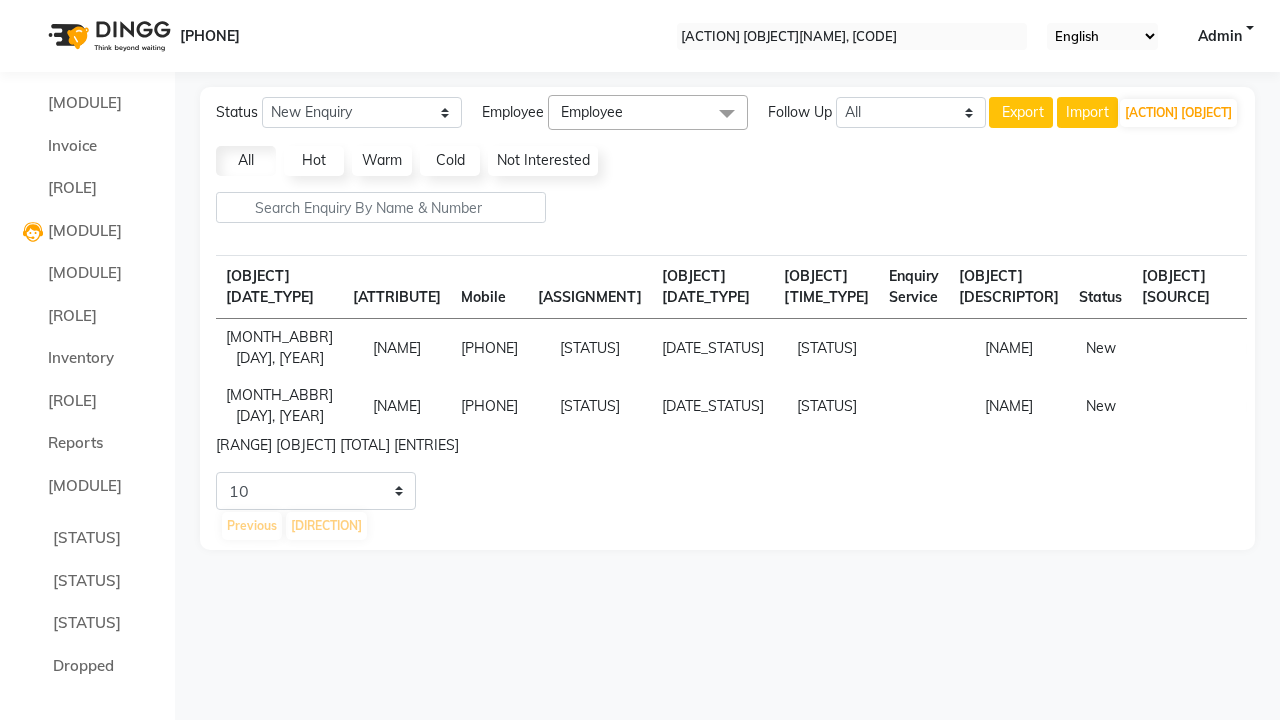 click on "Successfully created new enquiry." at bounding box center (640, 751) 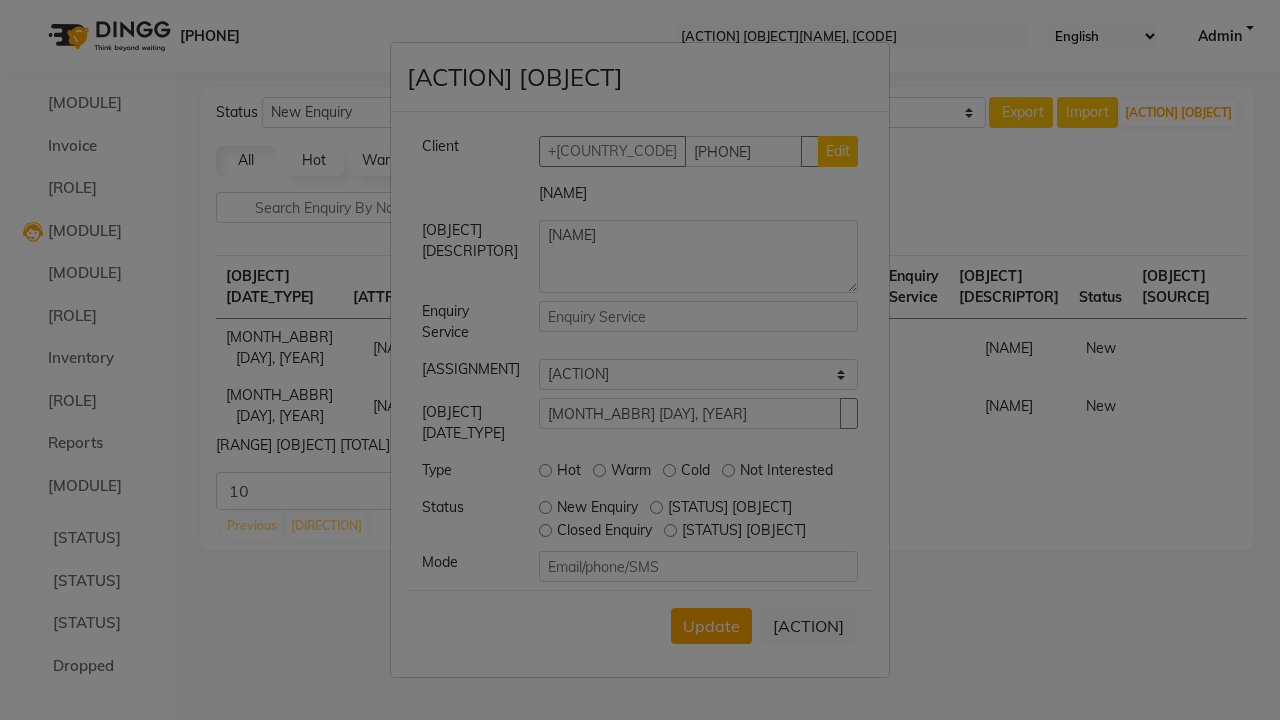 click on "[STATUS] [OBJECT]" at bounding box center [656, 507] 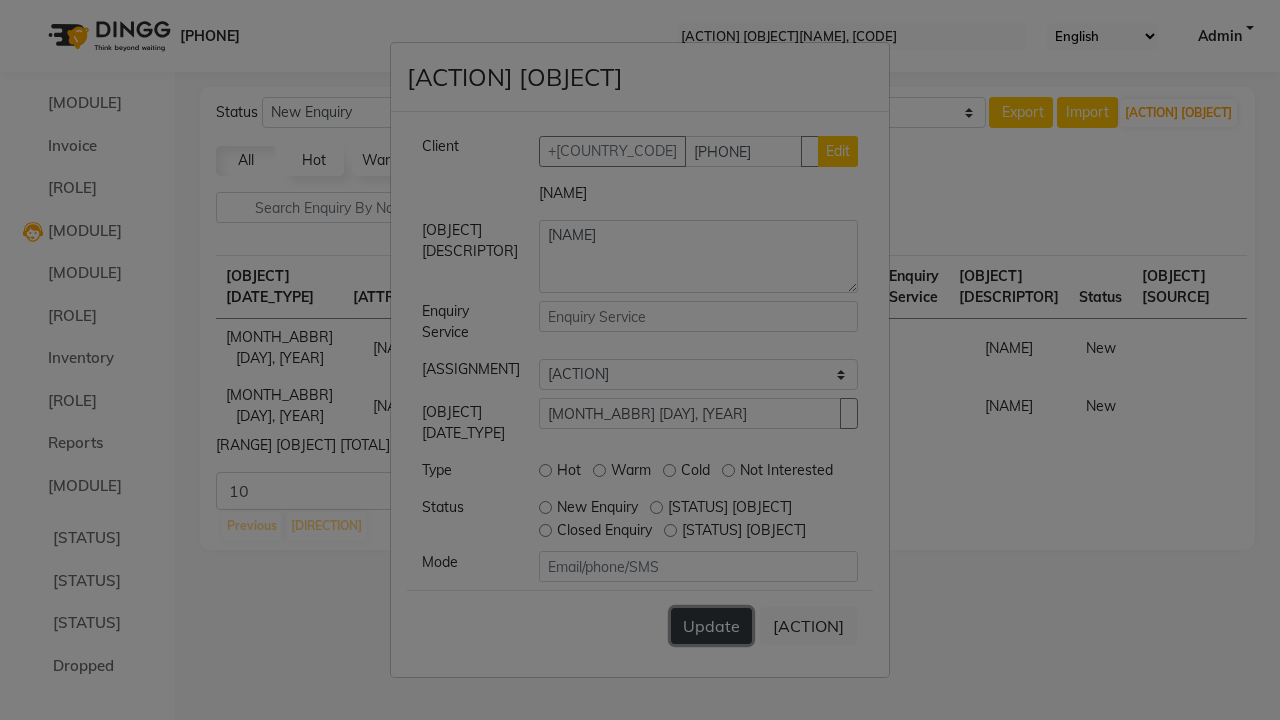 click on "Update" at bounding box center (711, 626) 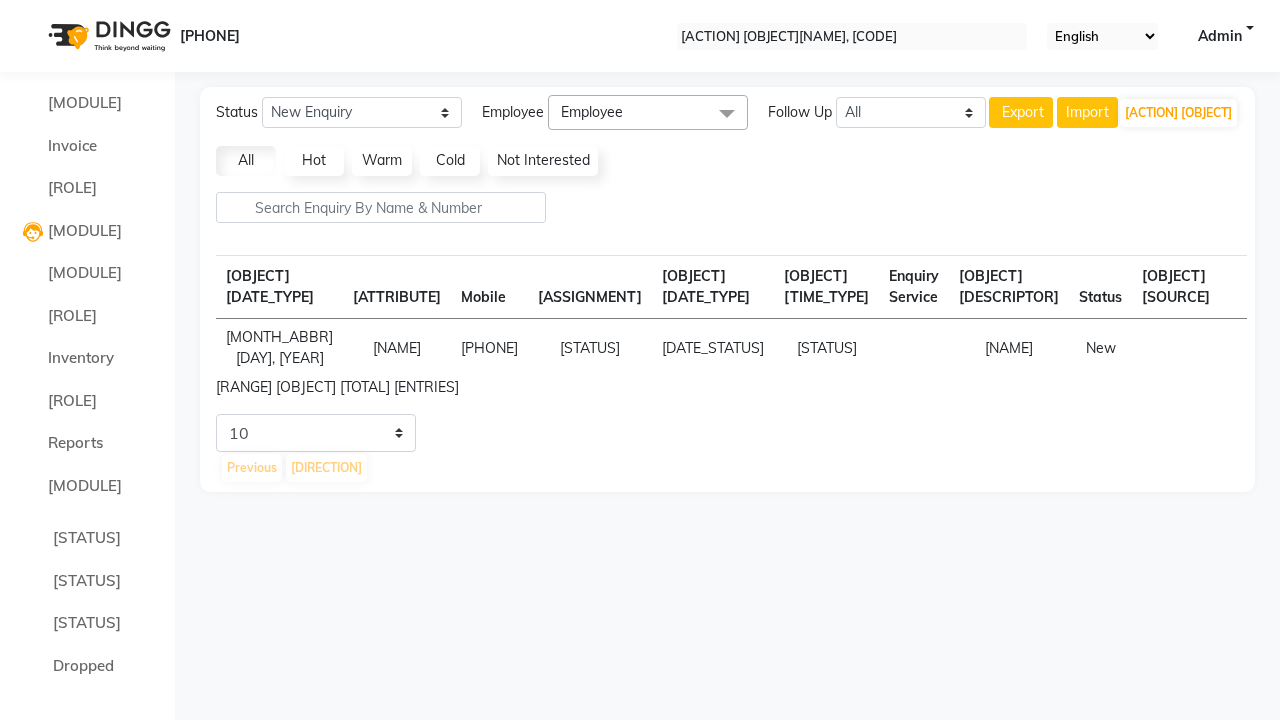 click on "[STATUS] [OBJECT] [STATUS]." at bounding box center [640, 751] 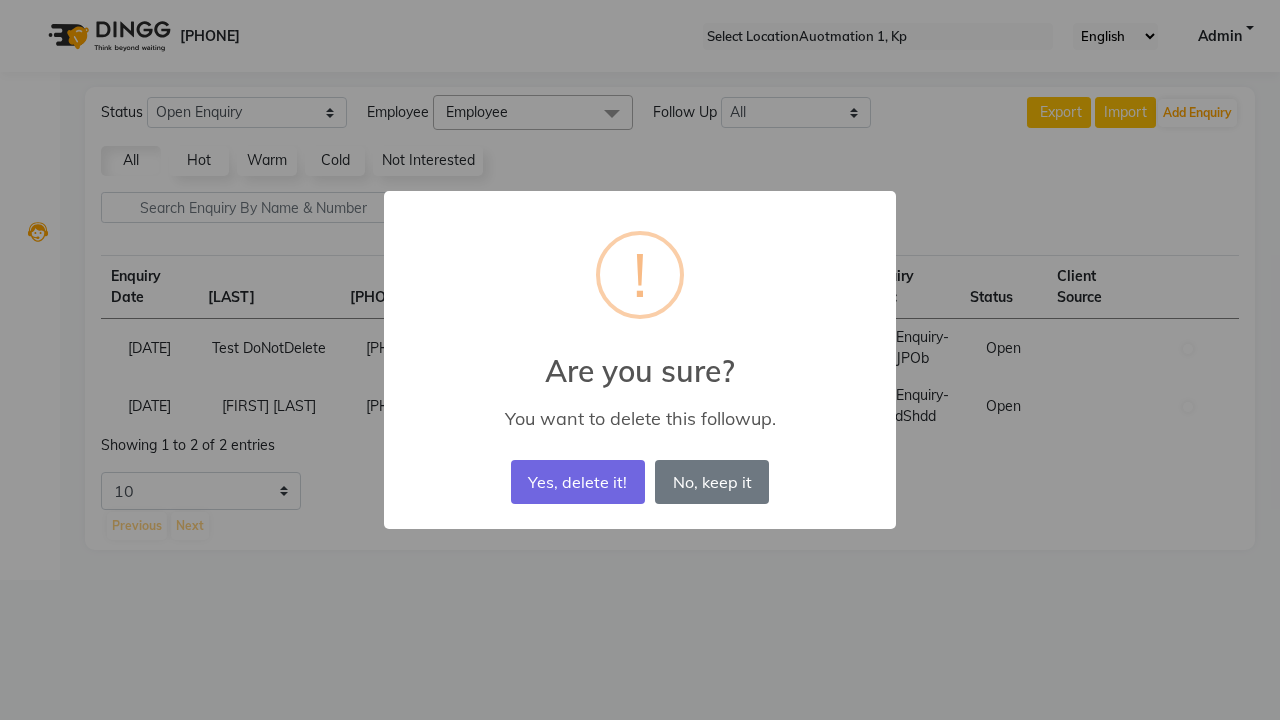 scroll, scrollTop: 0, scrollLeft: 0, axis: both 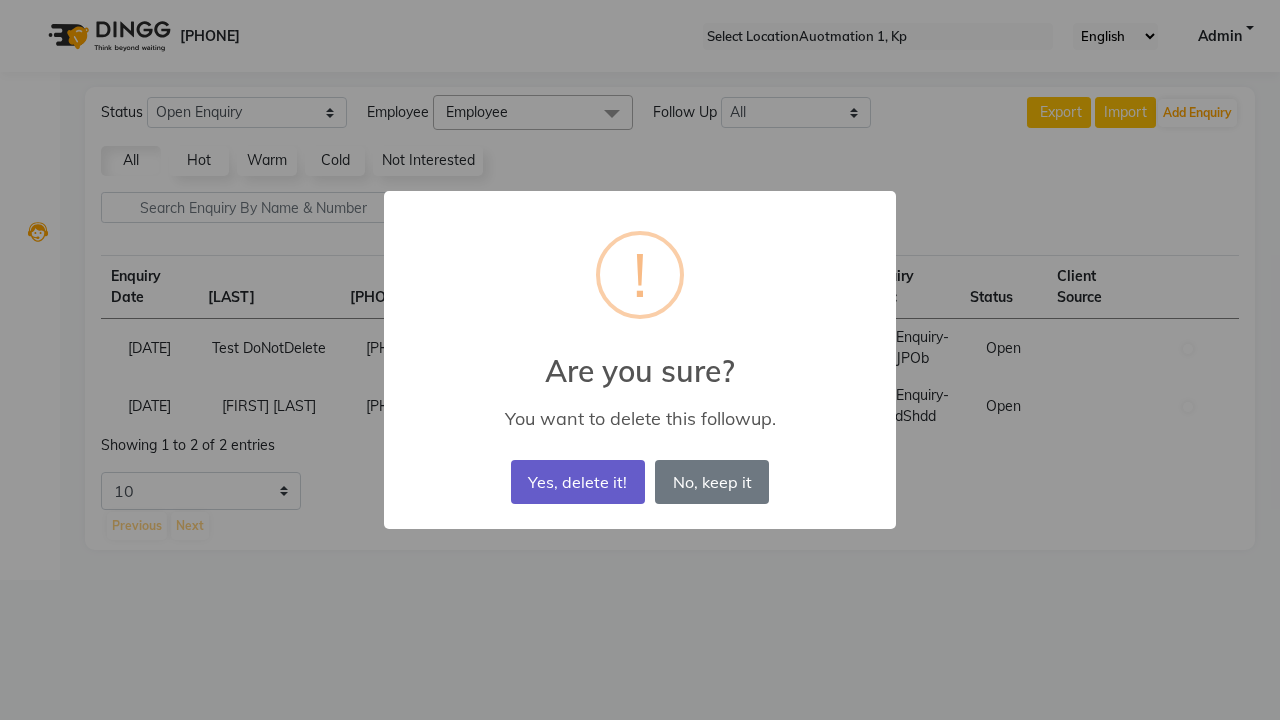 click on "Yes, delete it!" at bounding box center (578, 482) 